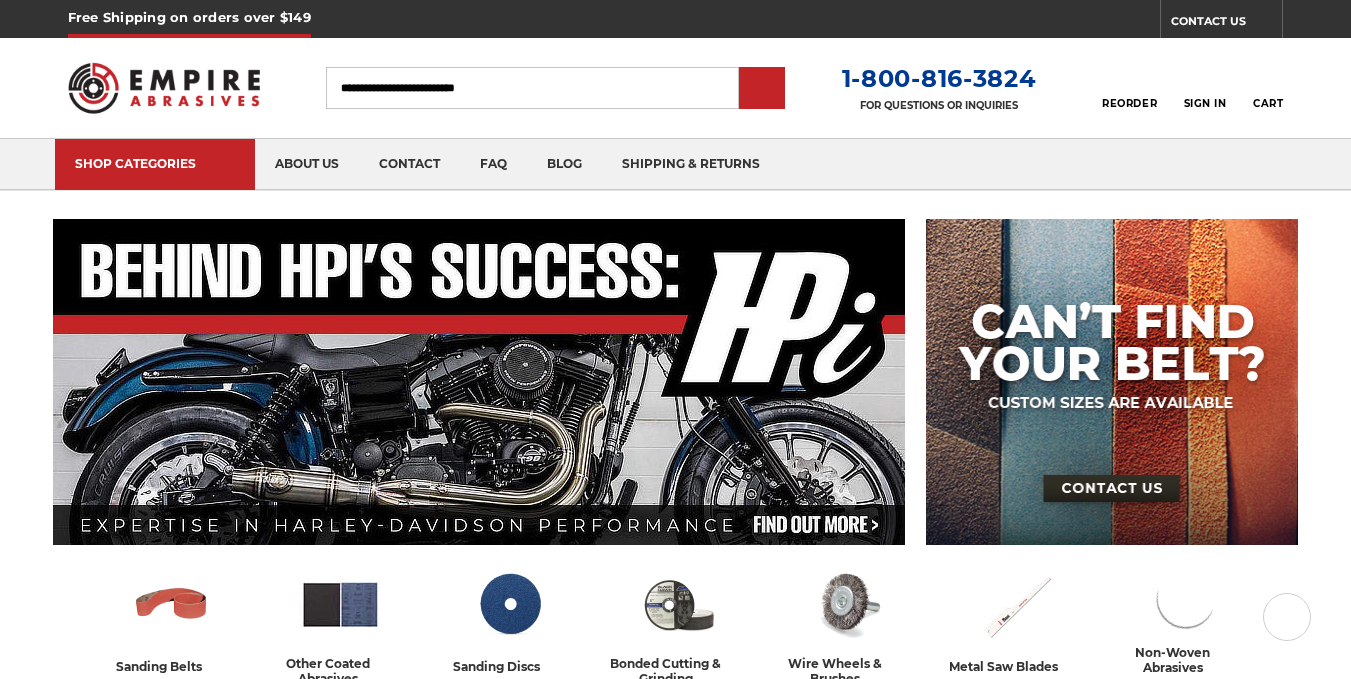 scroll, scrollTop: 0, scrollLeft: 0, axis: both 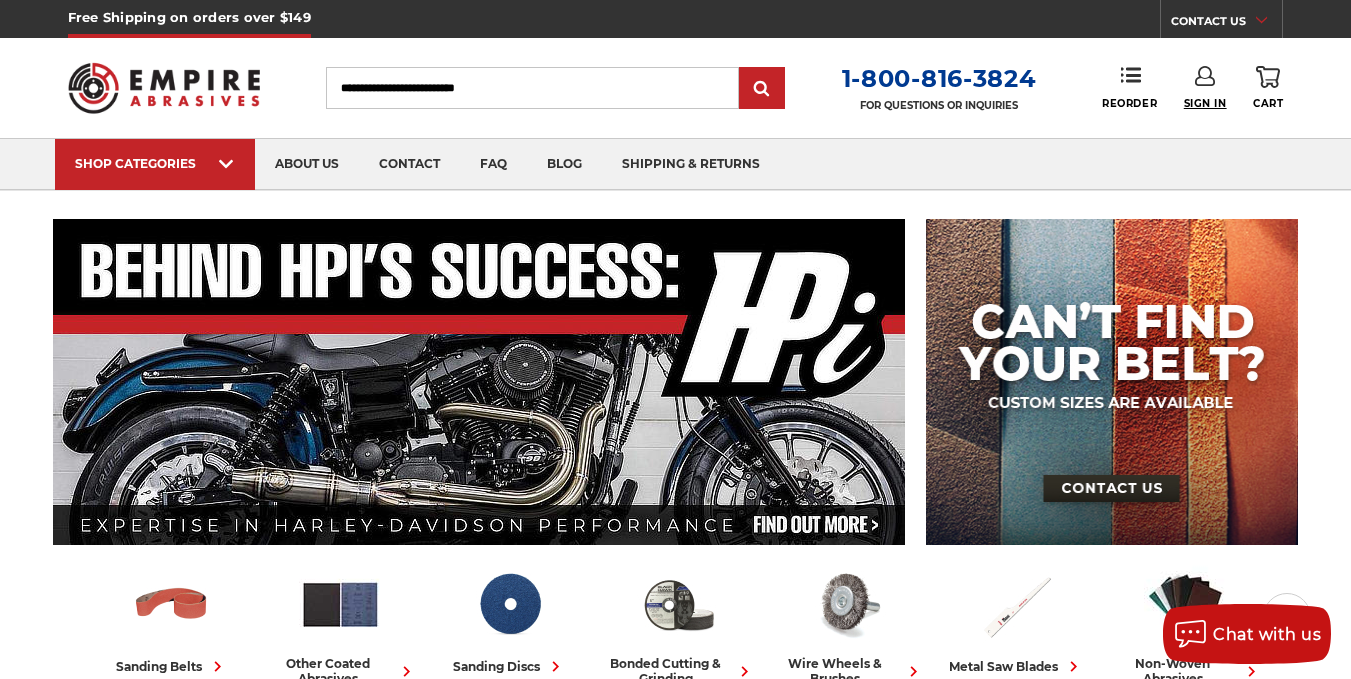 click on "Sign In" at bounding box center [1205, 103] 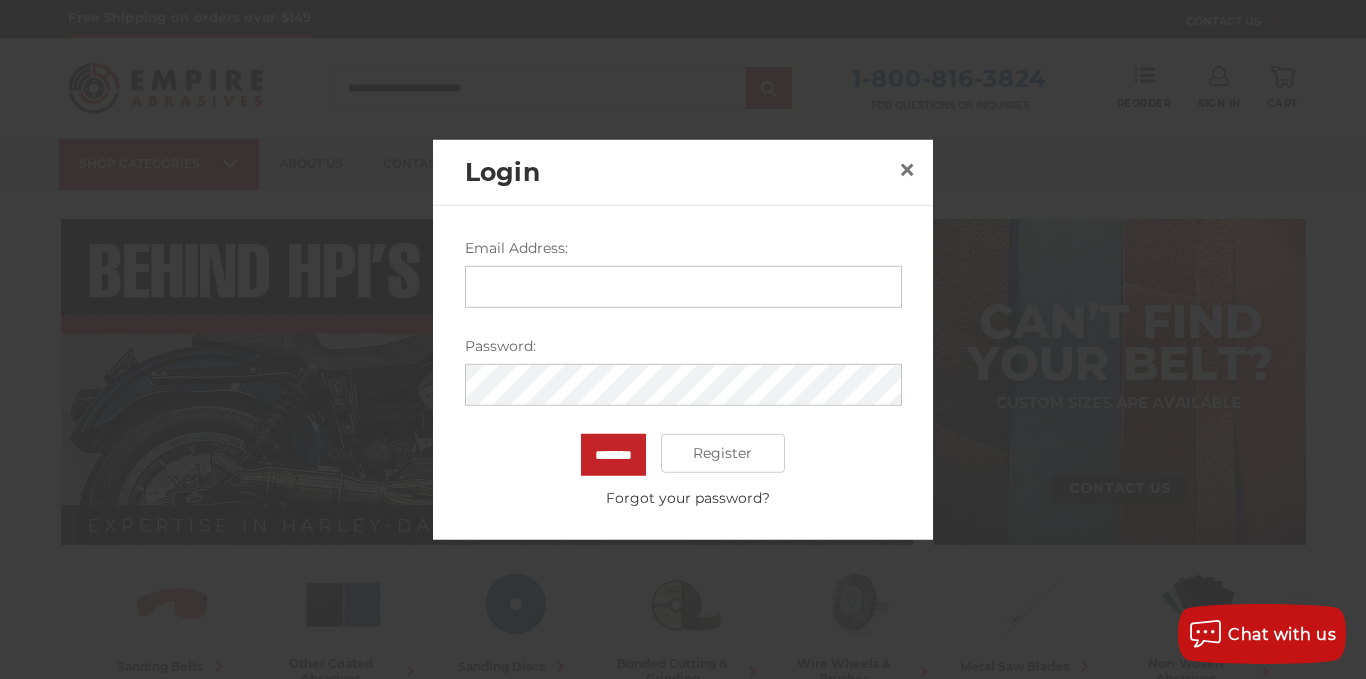 click on "Email Address:" at bounding box center [683, 286] 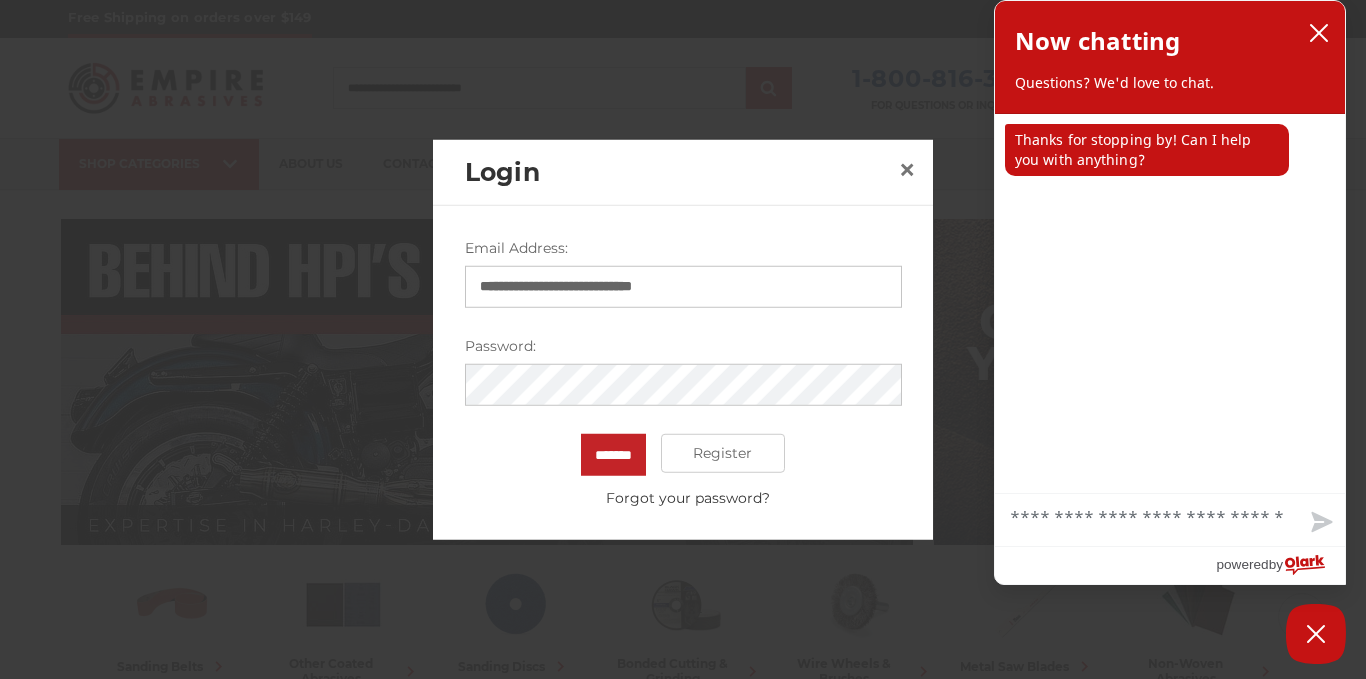 type on "**********" 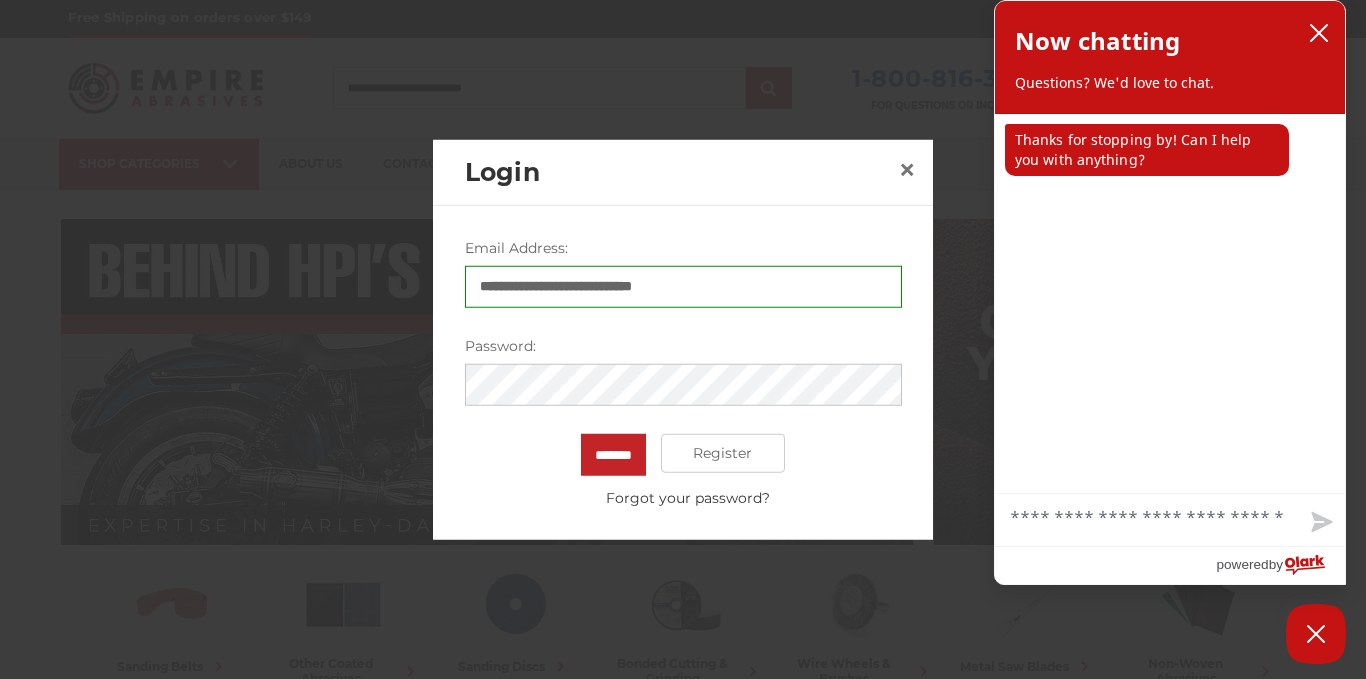 click on "*******" at bounding box center (613, 454) 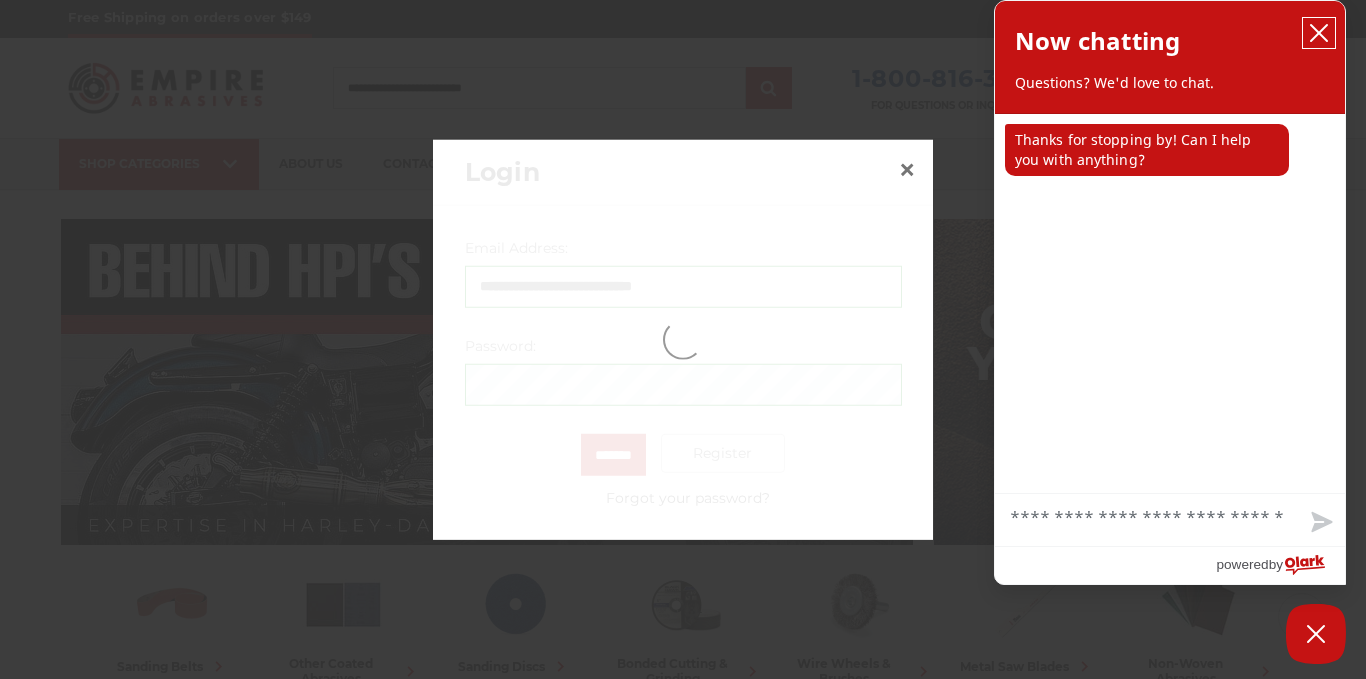 click 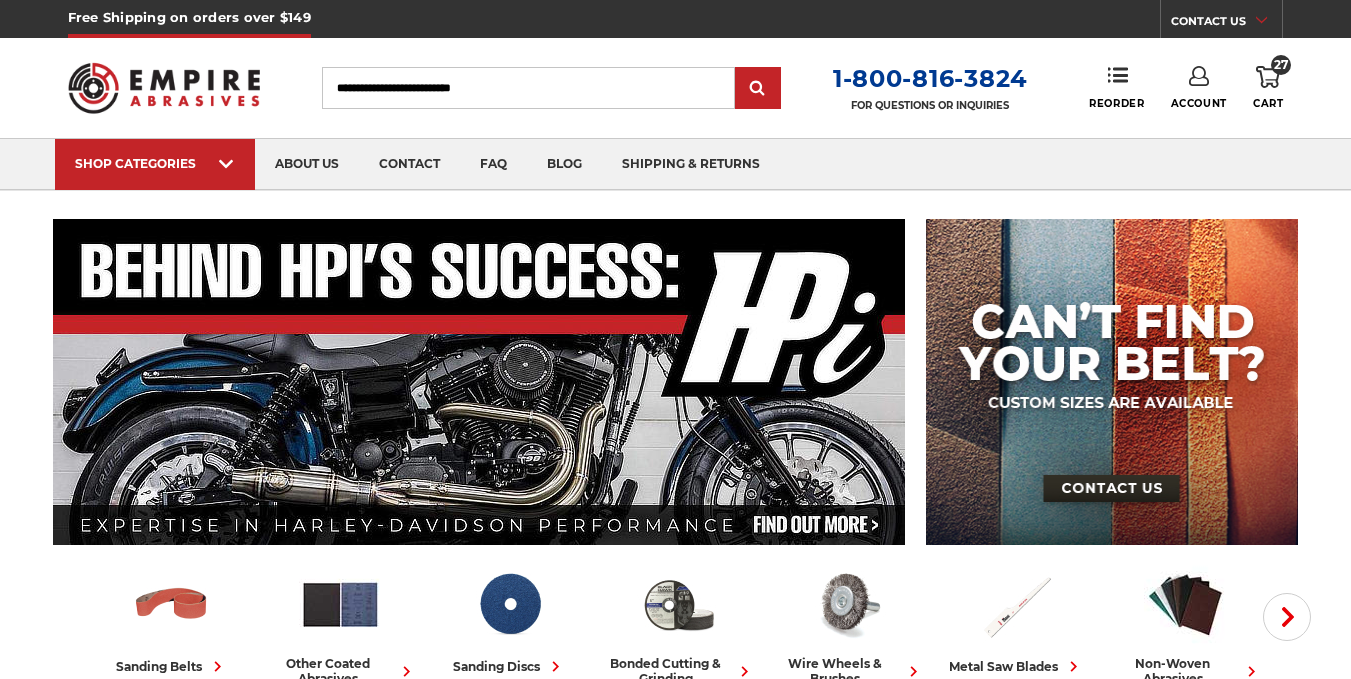 scroll, scrollTop: 0, scrollLeft: 0, axis: both 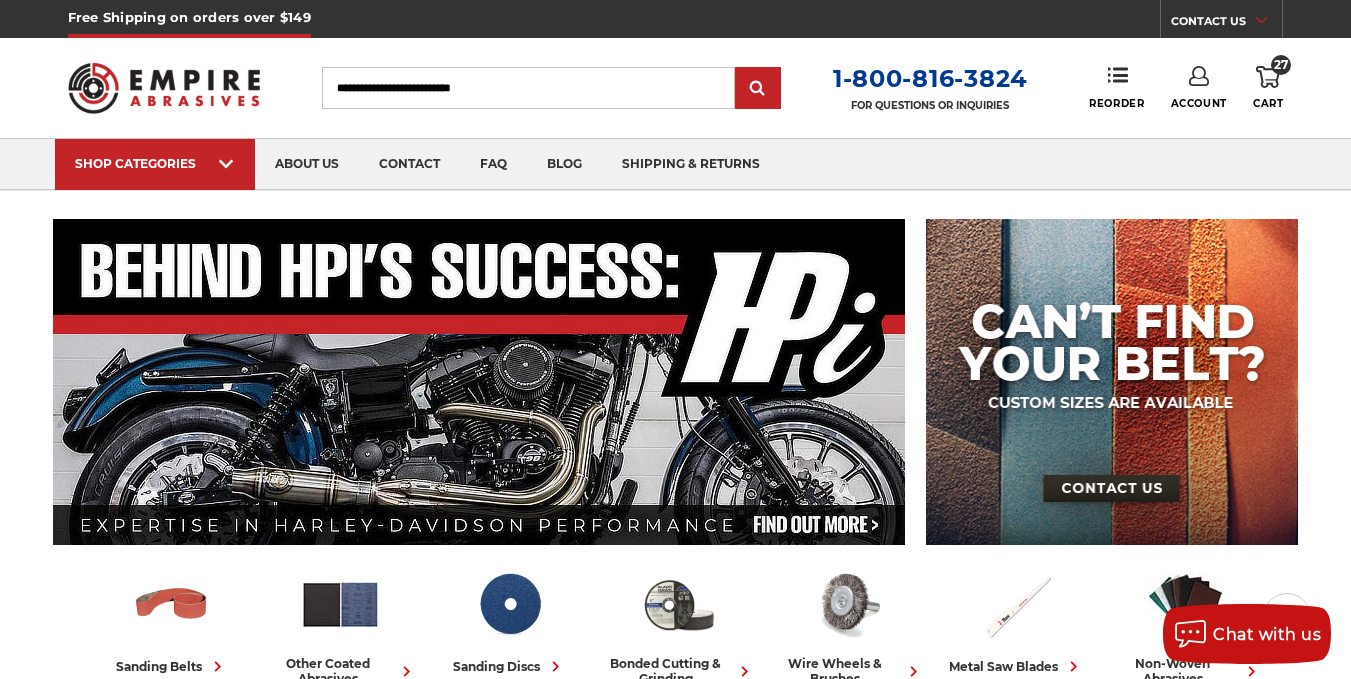 click on "Search" at bounding box center (528, 88) 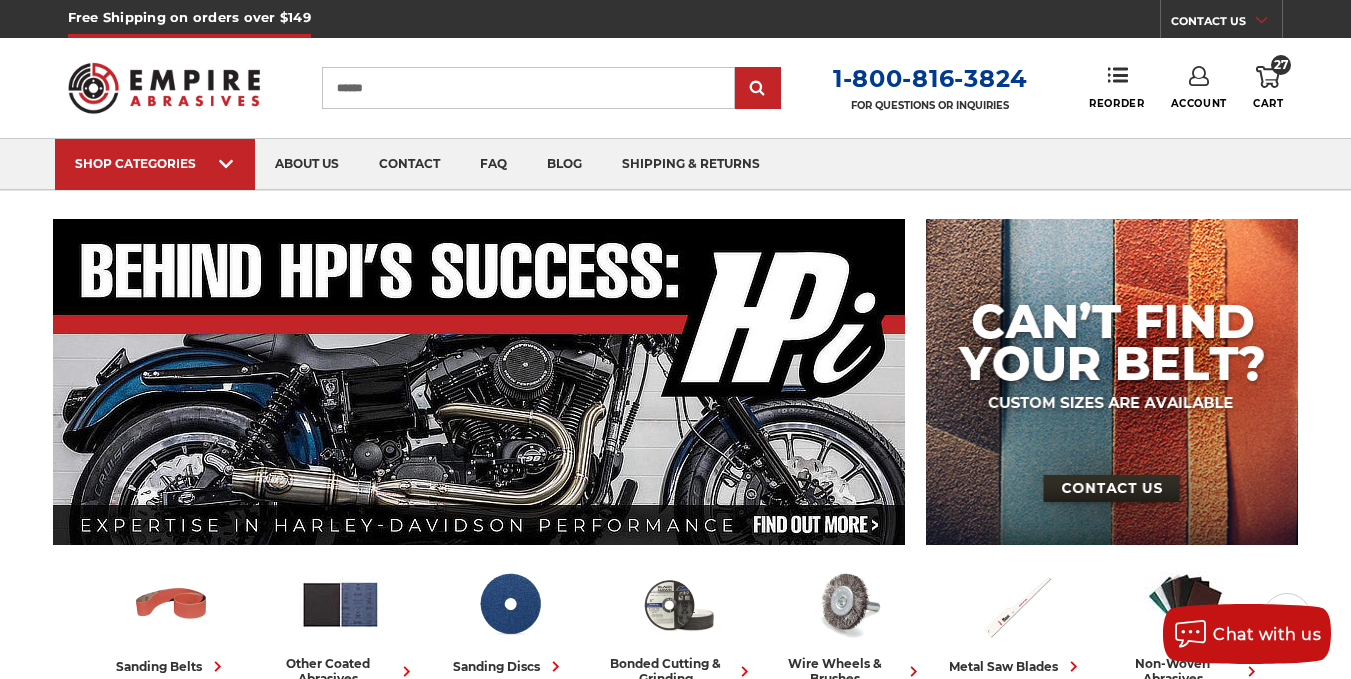 type on "******" 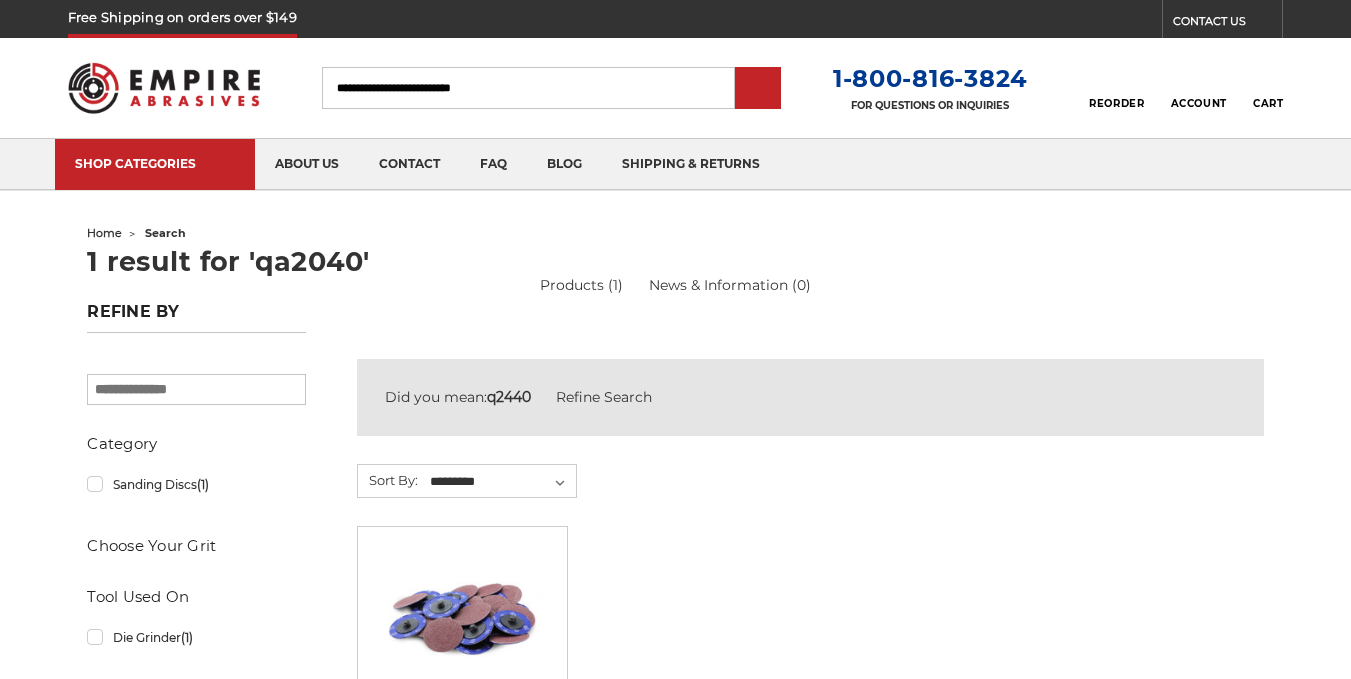 scroll, scrollTop: 0, scrollLeft: 0, axis: both 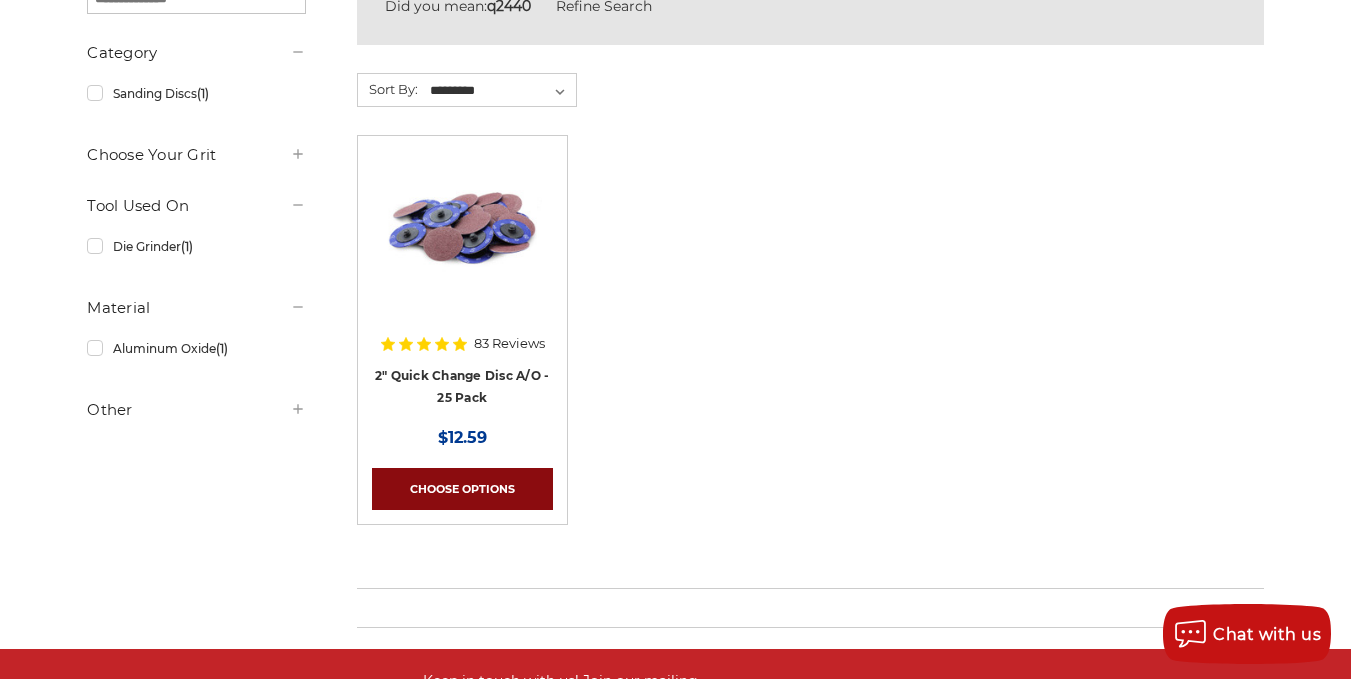 click on "Choose Options" at bounding box center (462, 489) 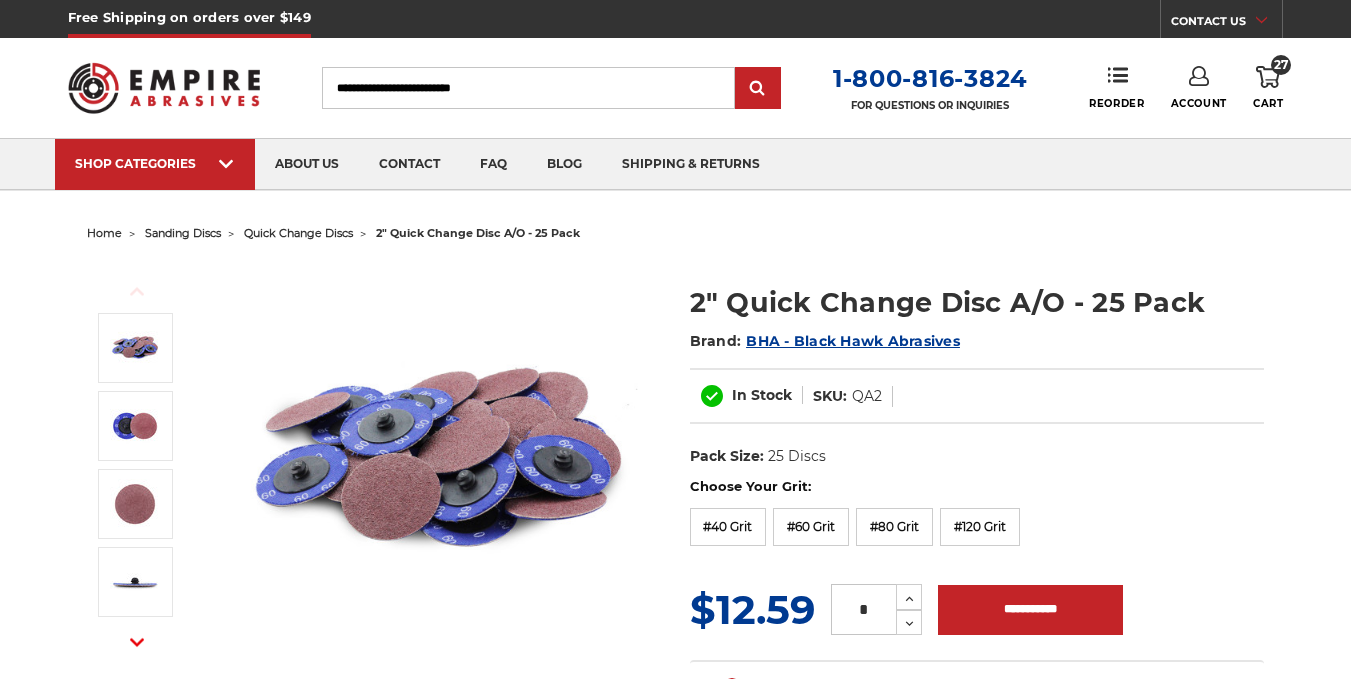 scroll, scrollTop: 0, scrollLeft: 0, axis: both 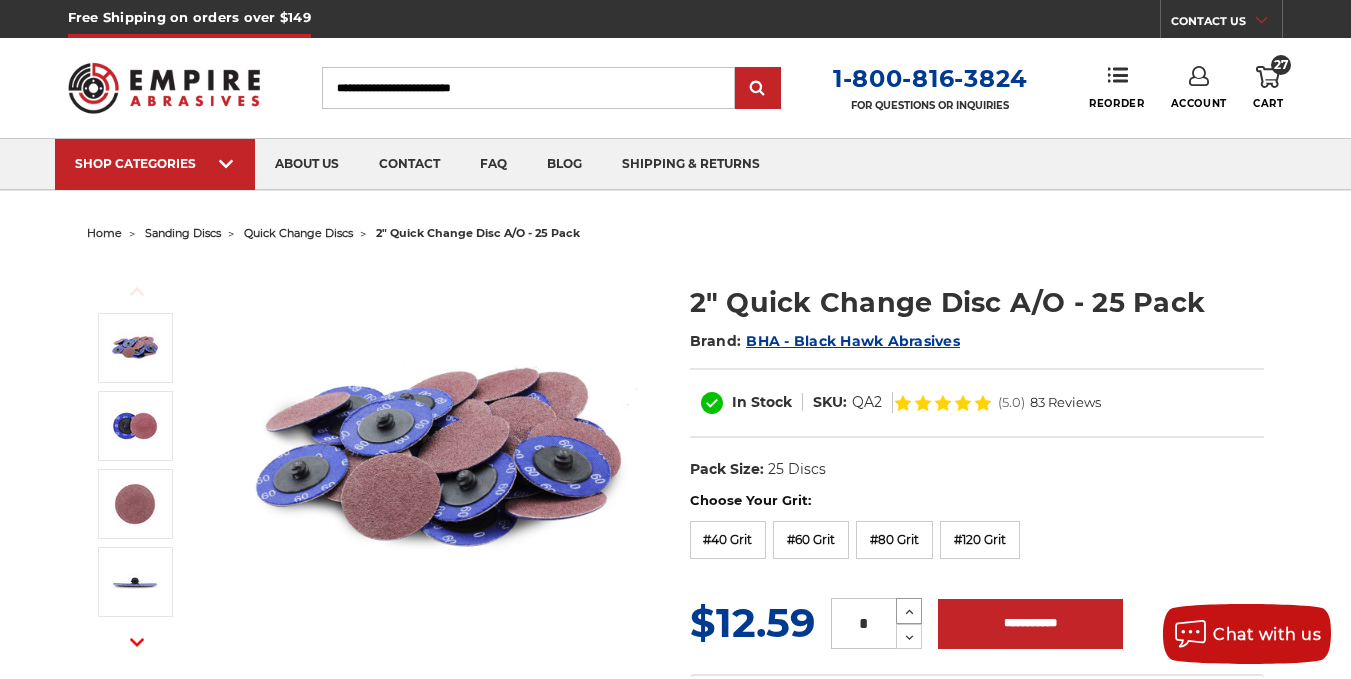 click 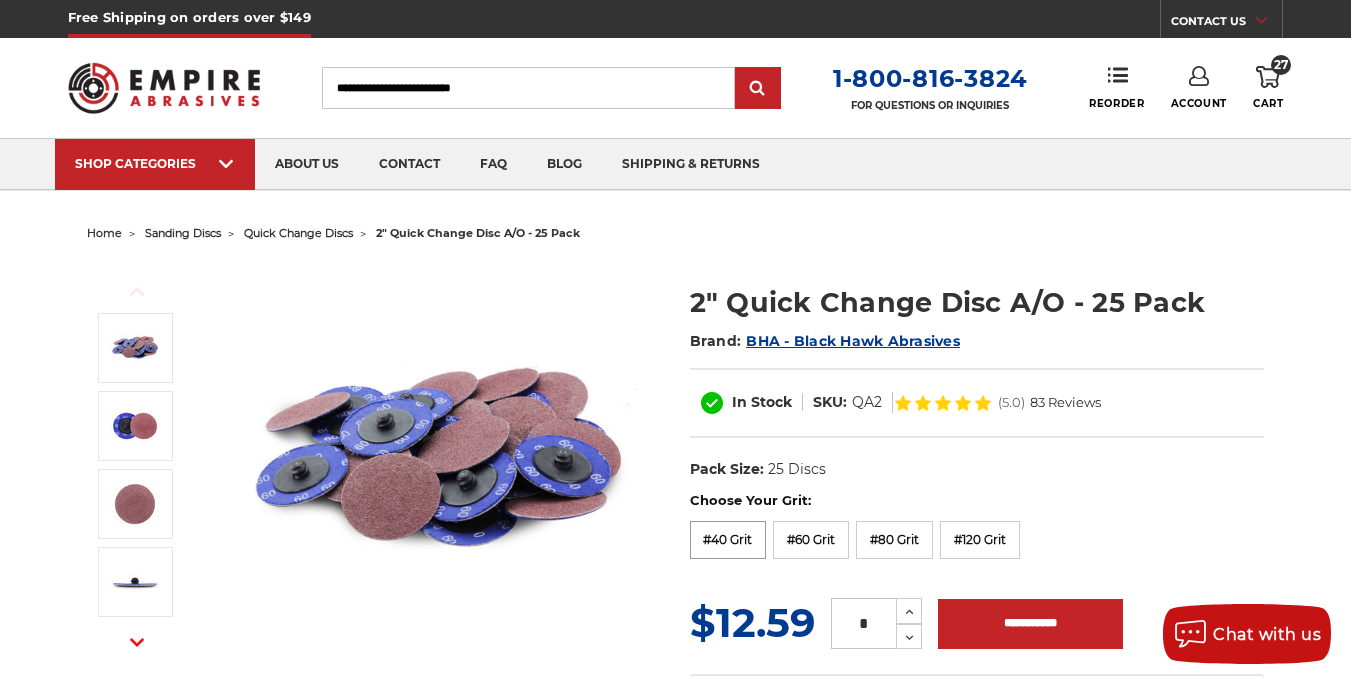 click on "#40 Grit" at bounding box center [728, 540] 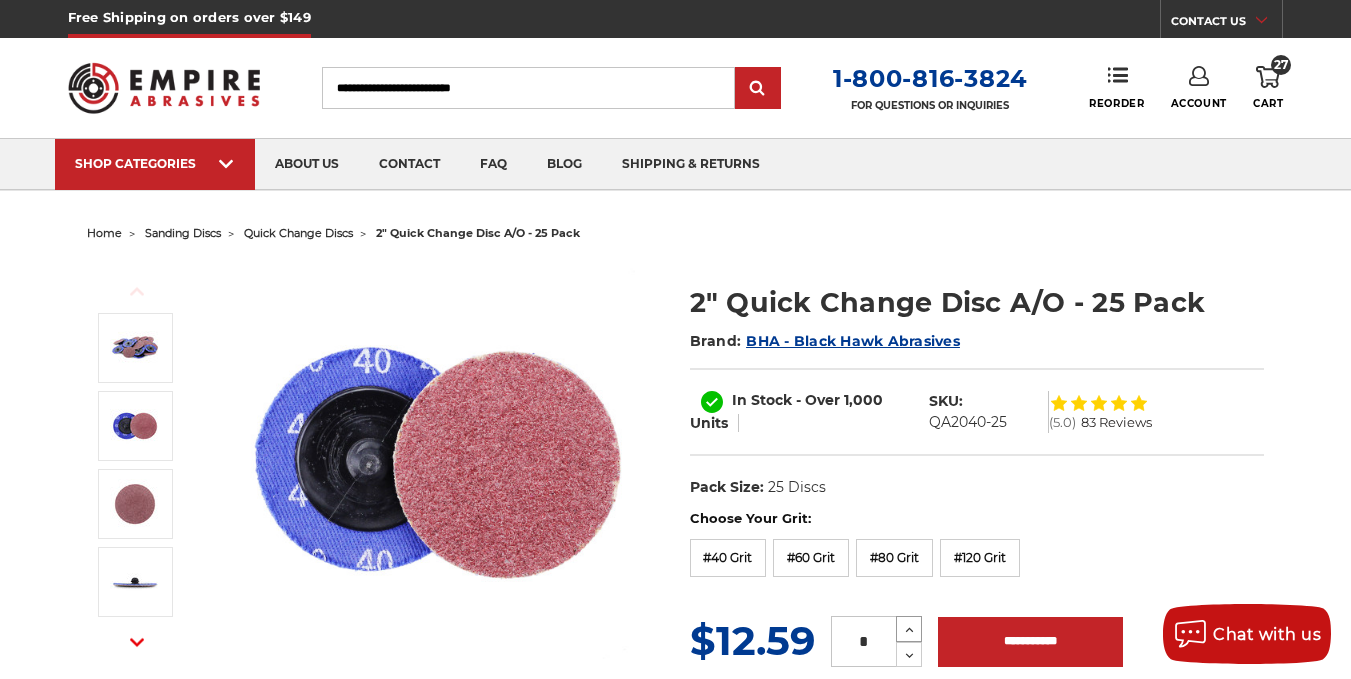 click 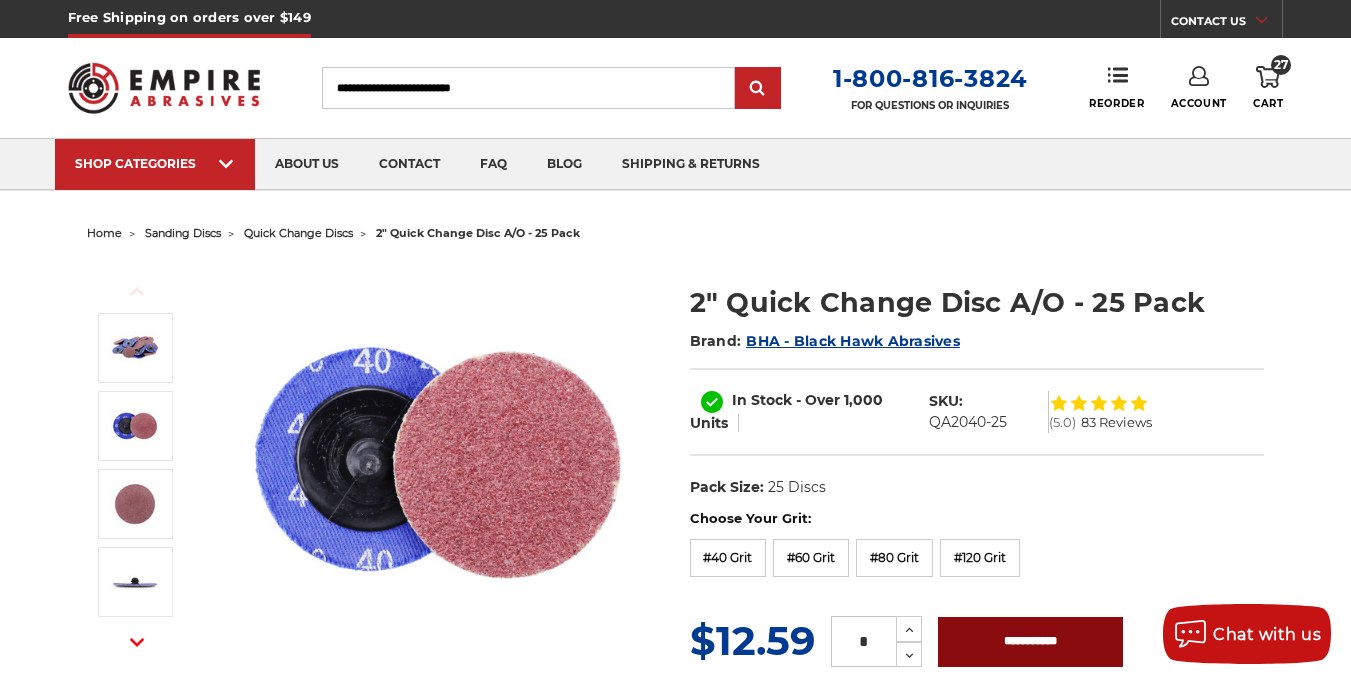 click on "**********" at bounding box center [1030, 642] 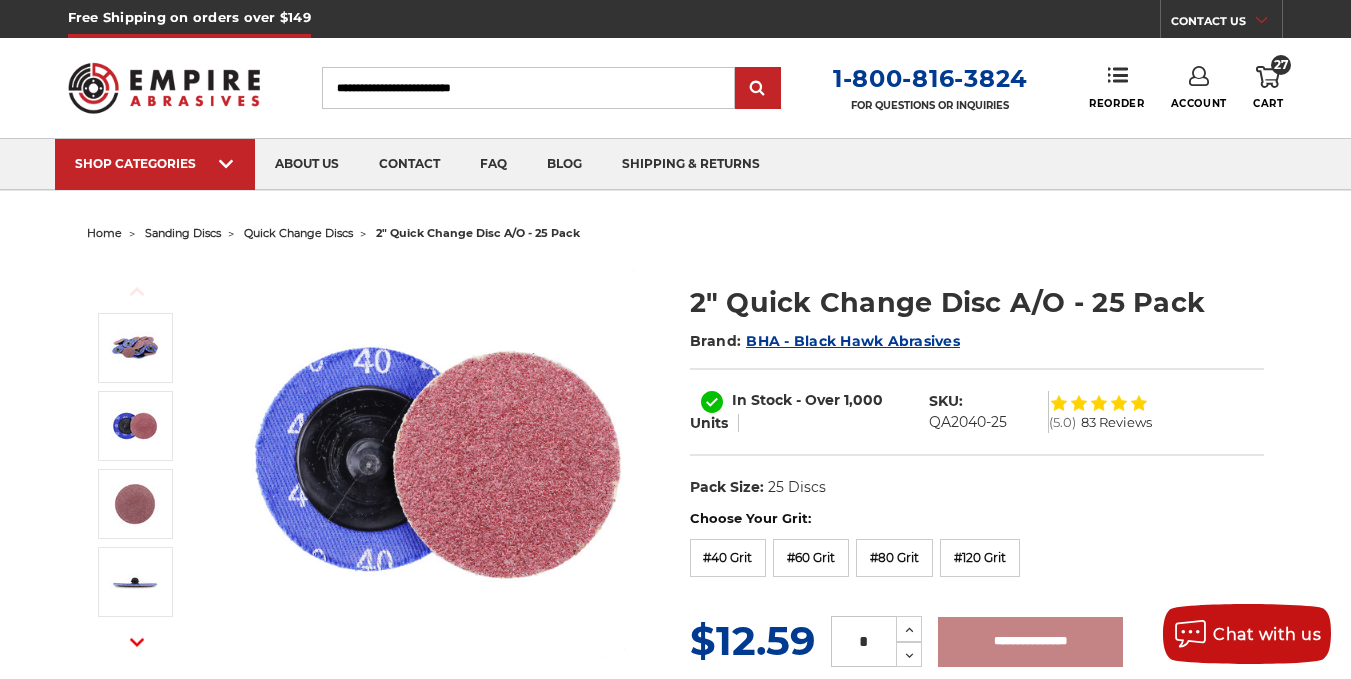 type on "**********" 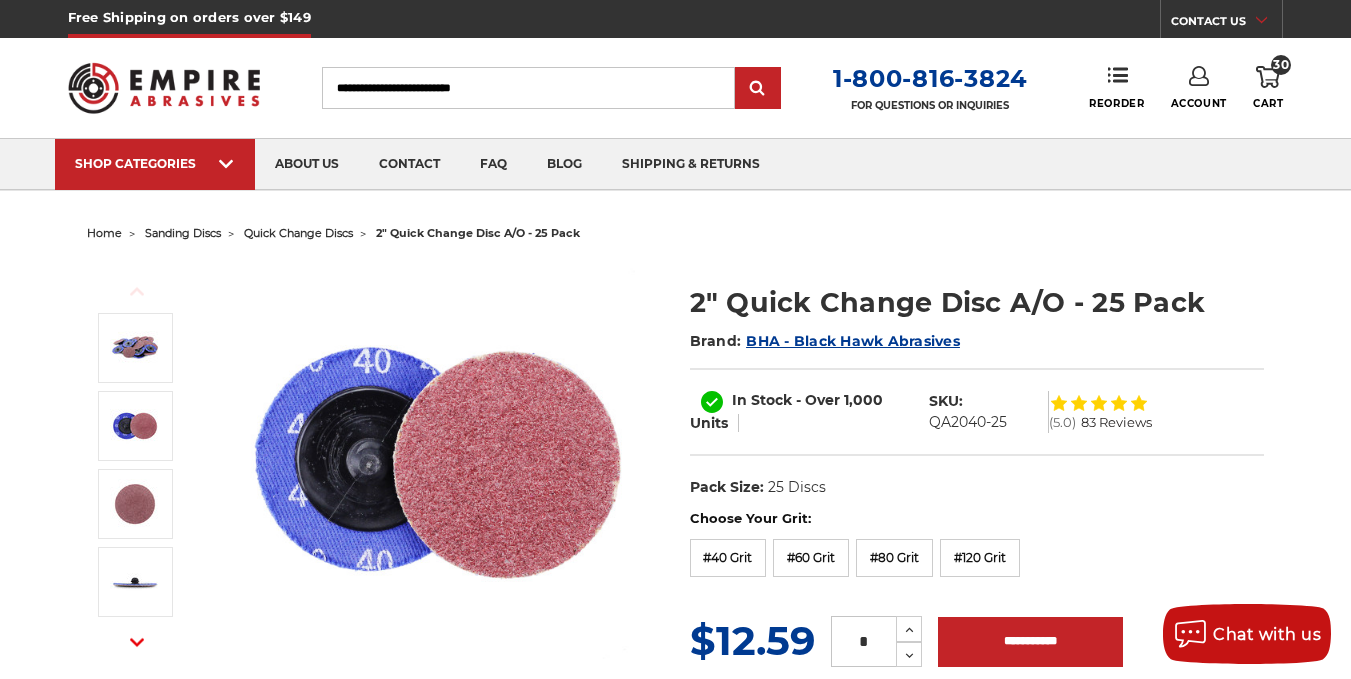 click on "Search" at bounding box center [528, 88] 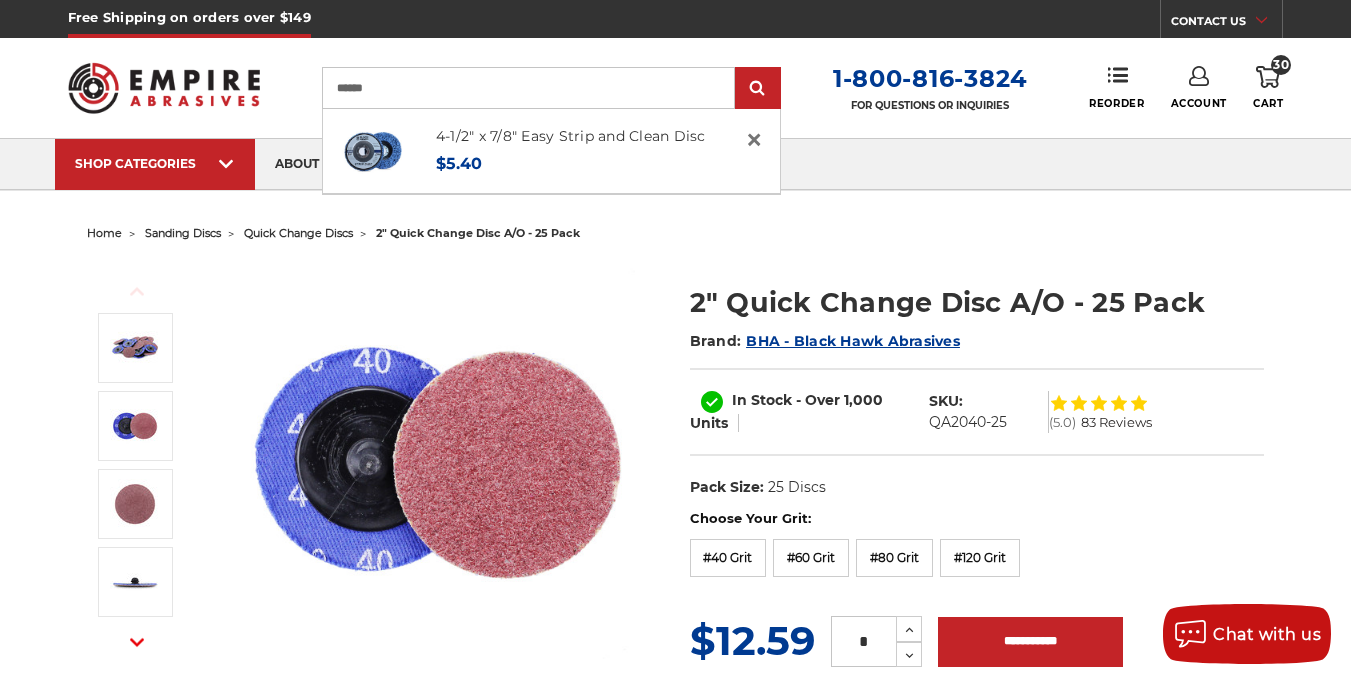 type on "******" 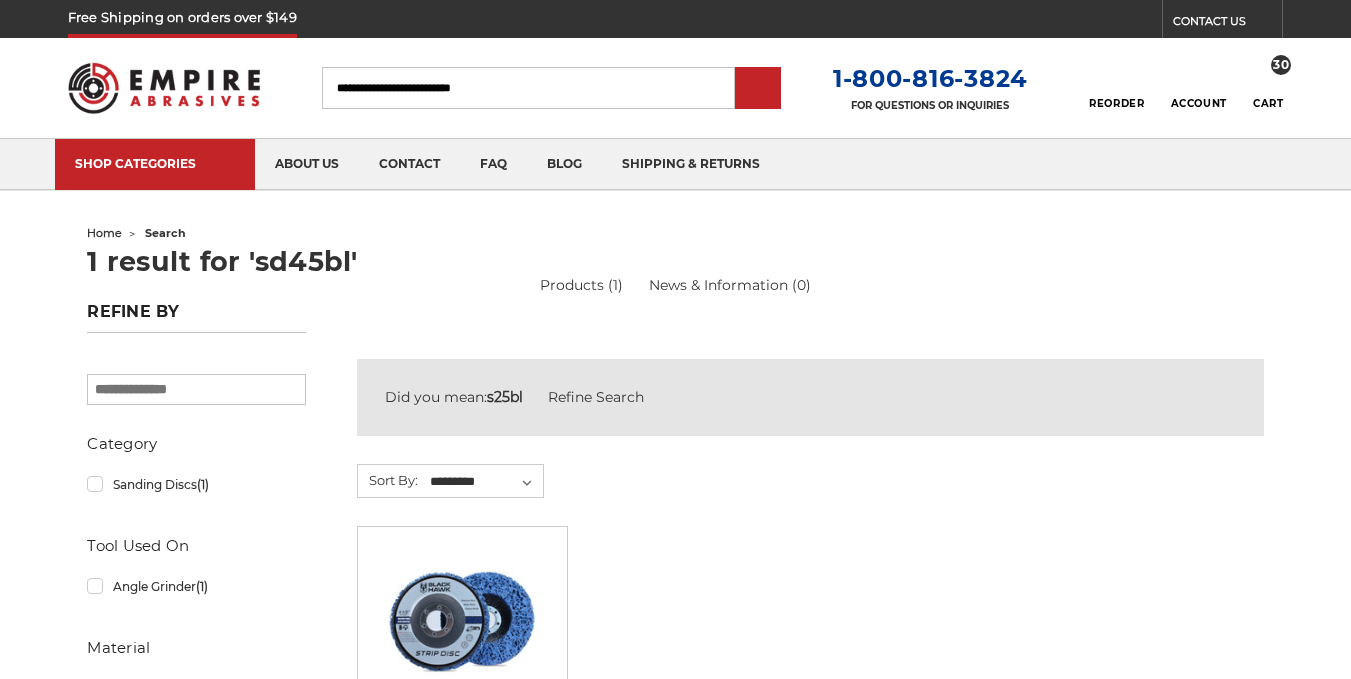 scroll, scrollTop: 0, scrollLeft: 0, axis: both 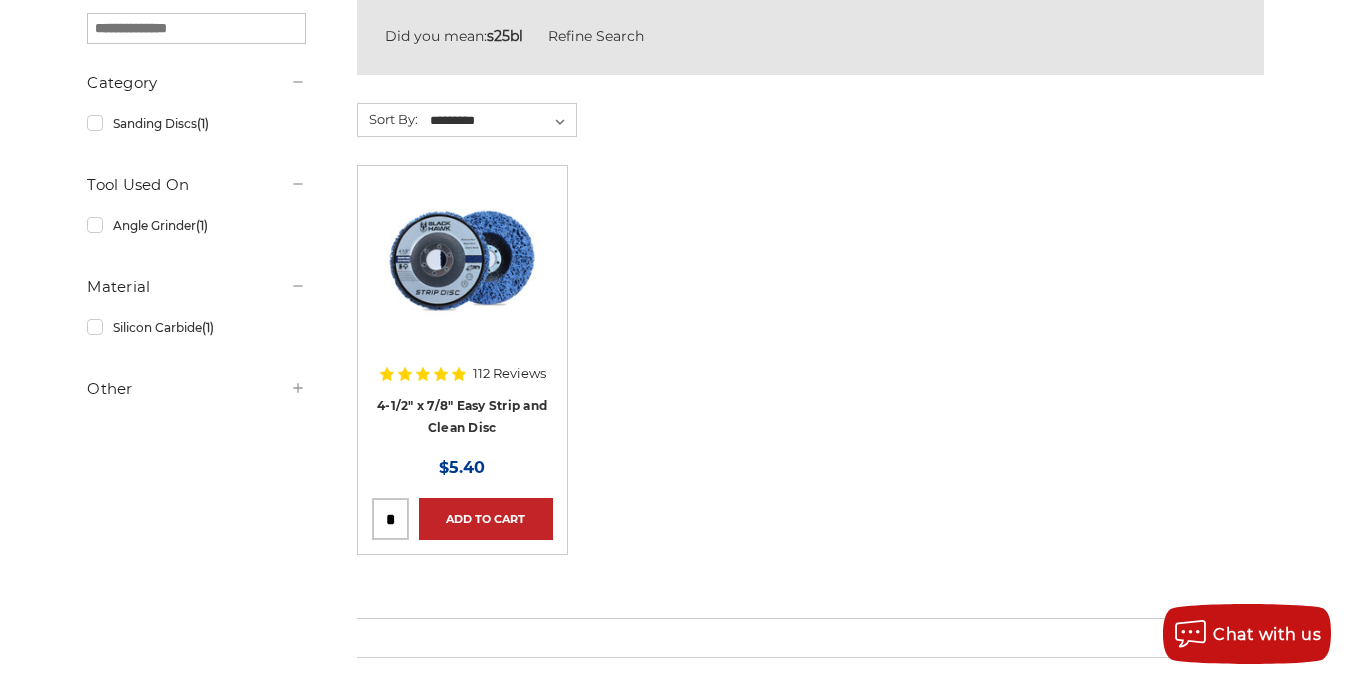 click at bounding box center [390, 519] 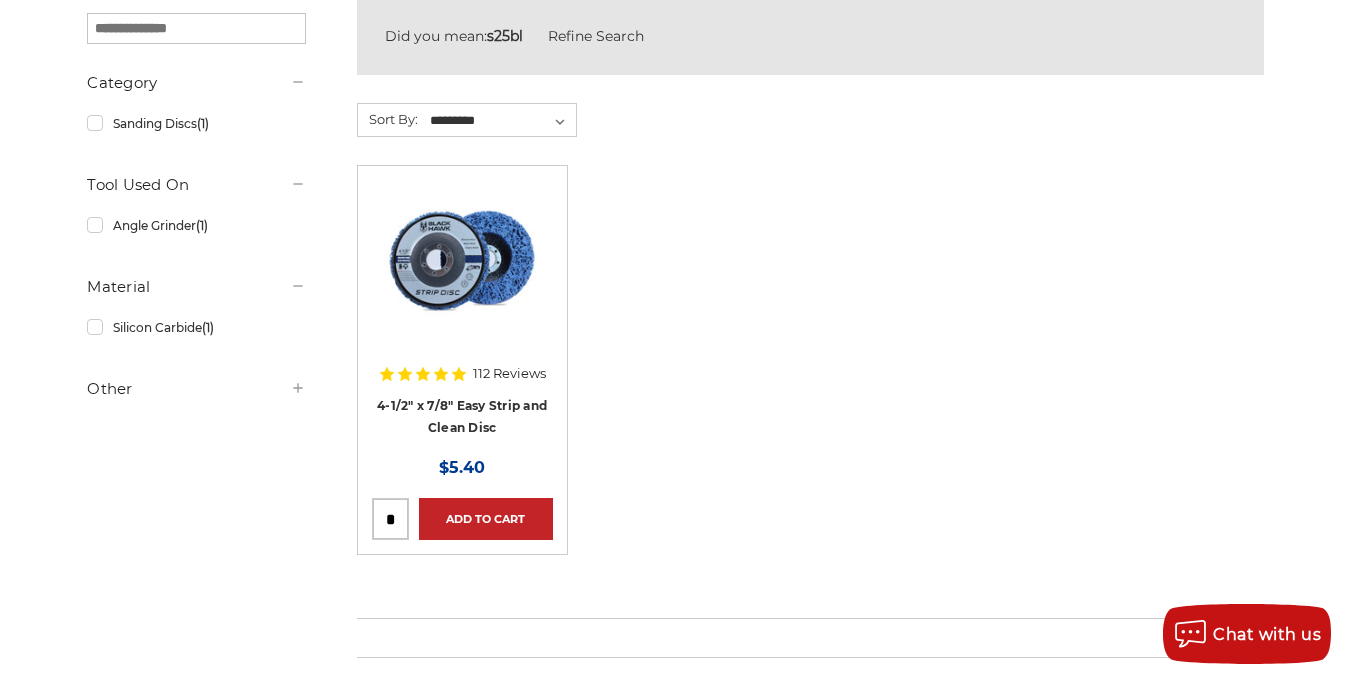 type on "*" 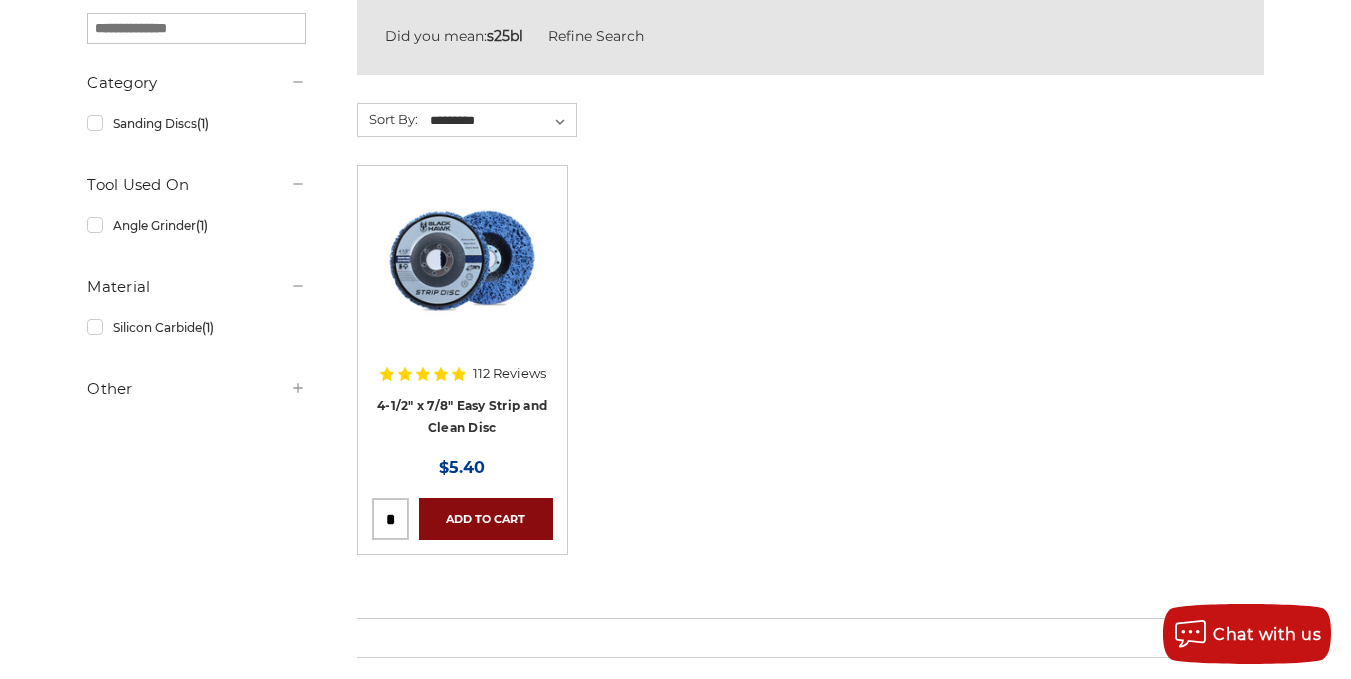 type on "*" 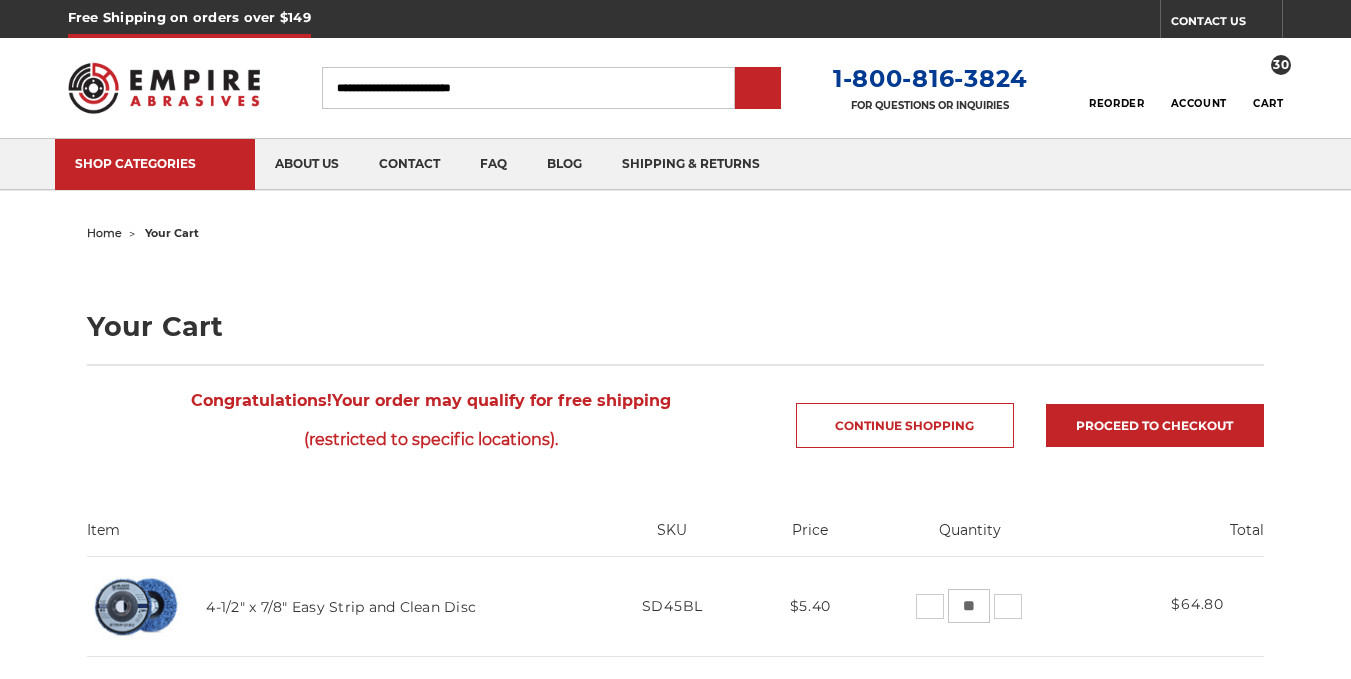 scroll, scrollTop: 0, scrollLeft: 0, axis: both 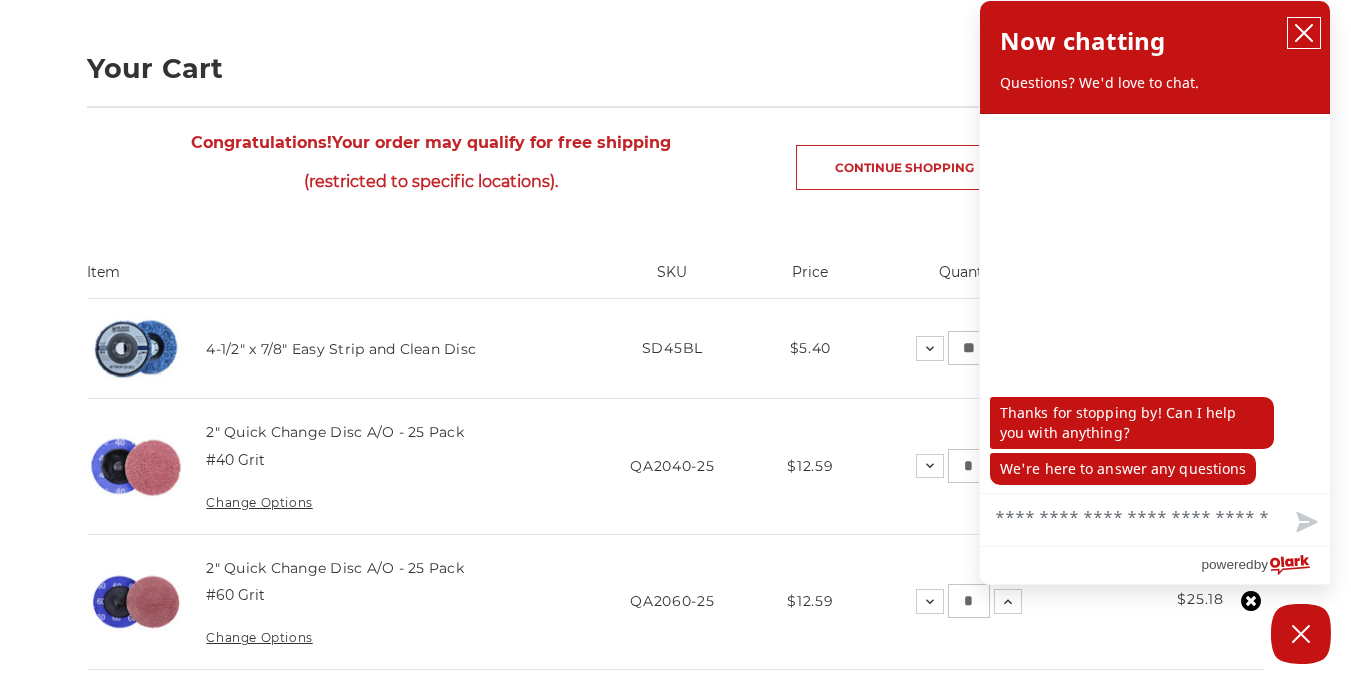 click 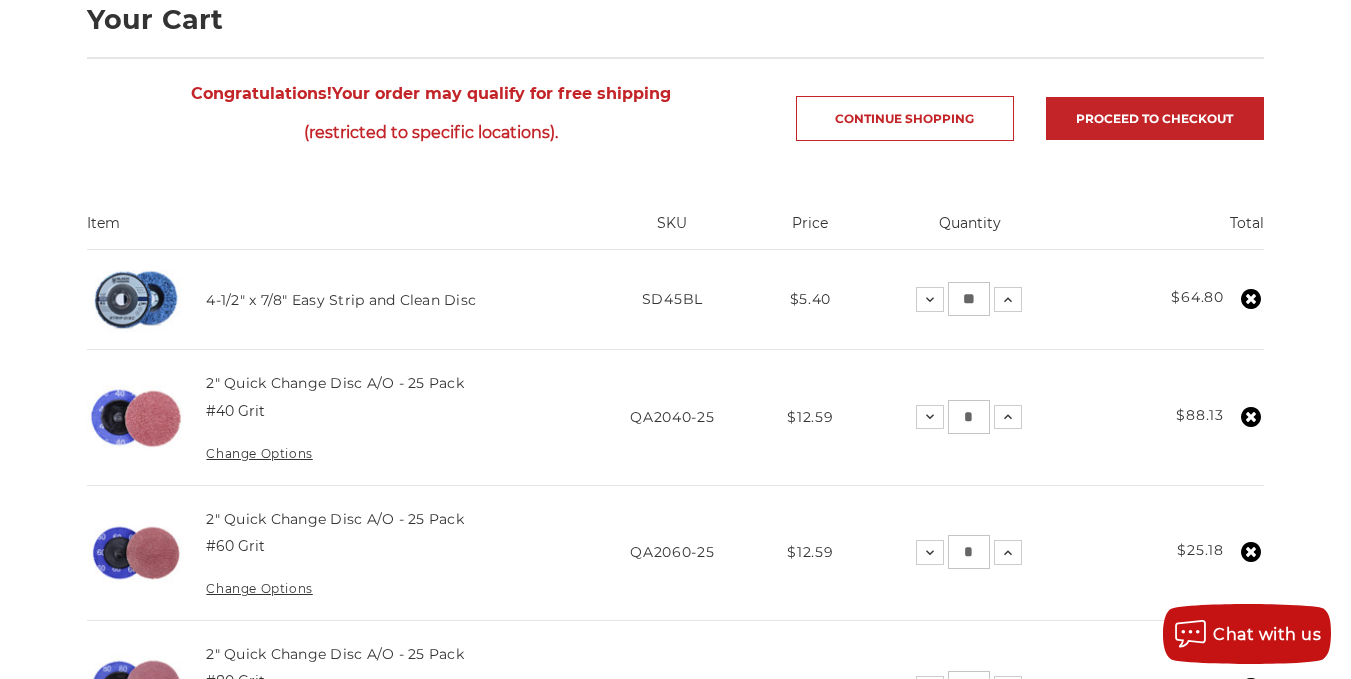 scroll, scrollTop: 268, scrollLeft: 0, axis: vertical 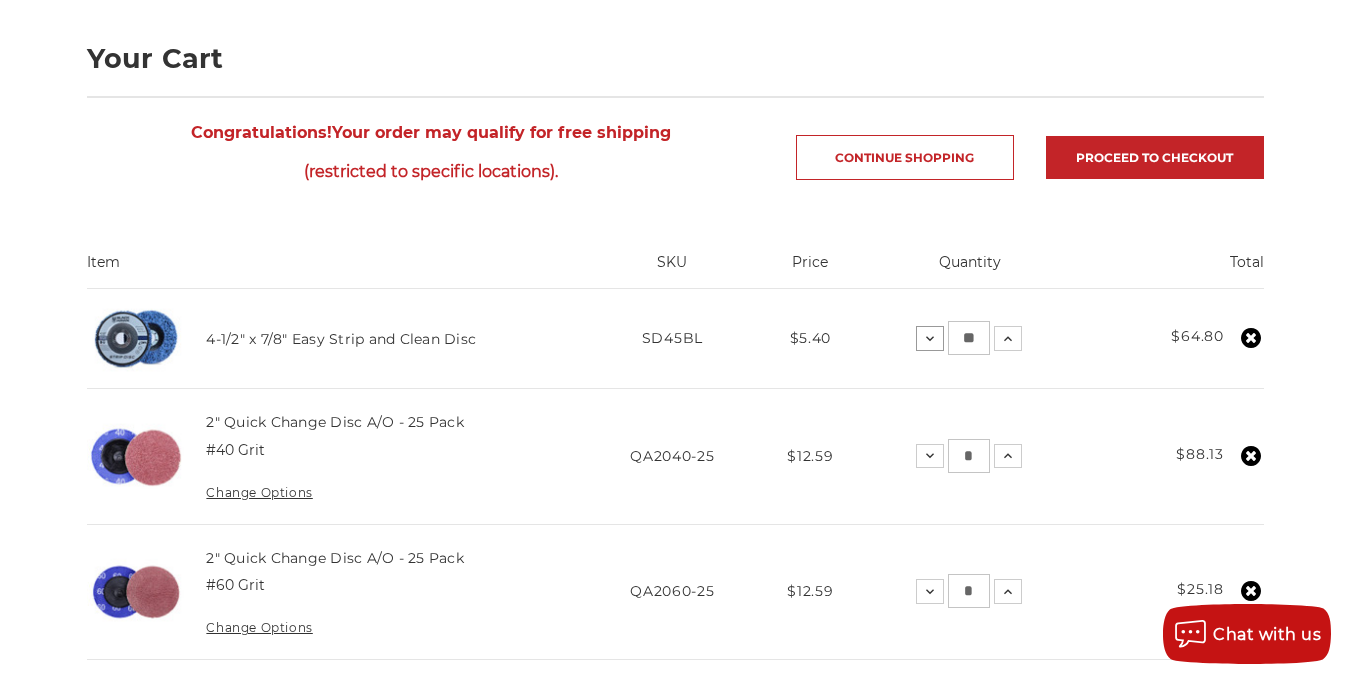 click 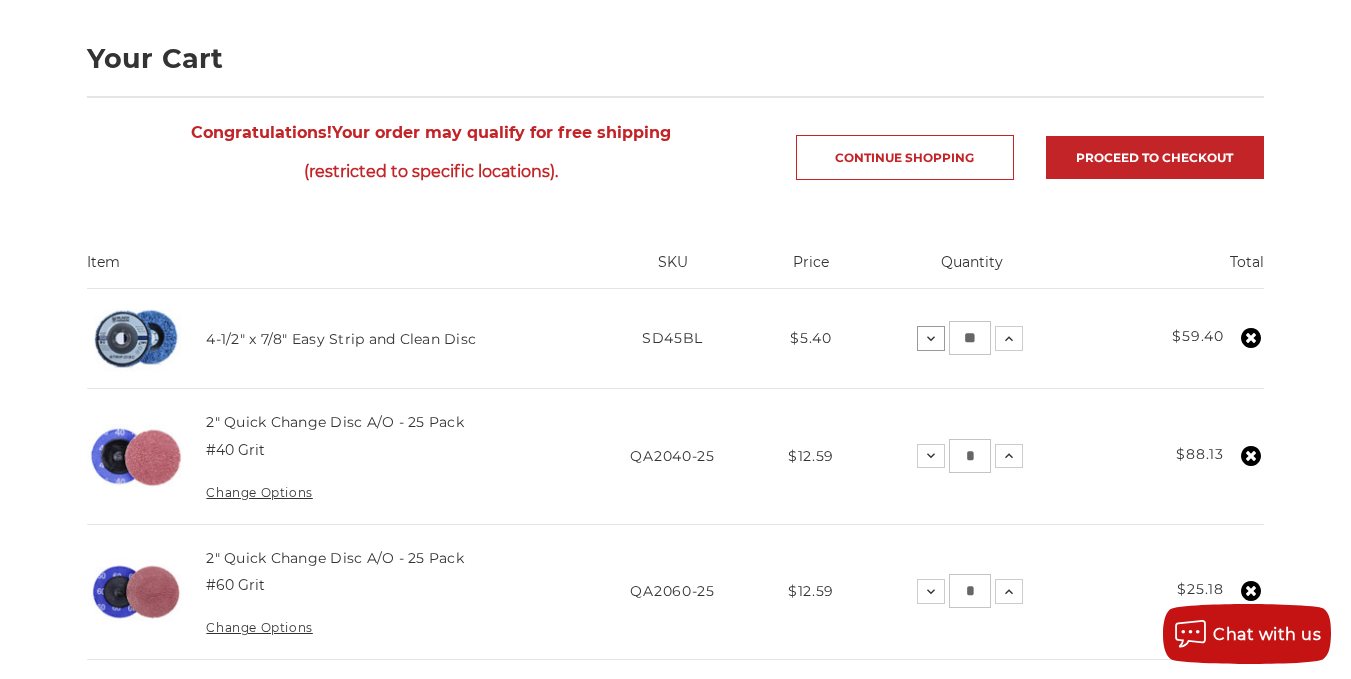click 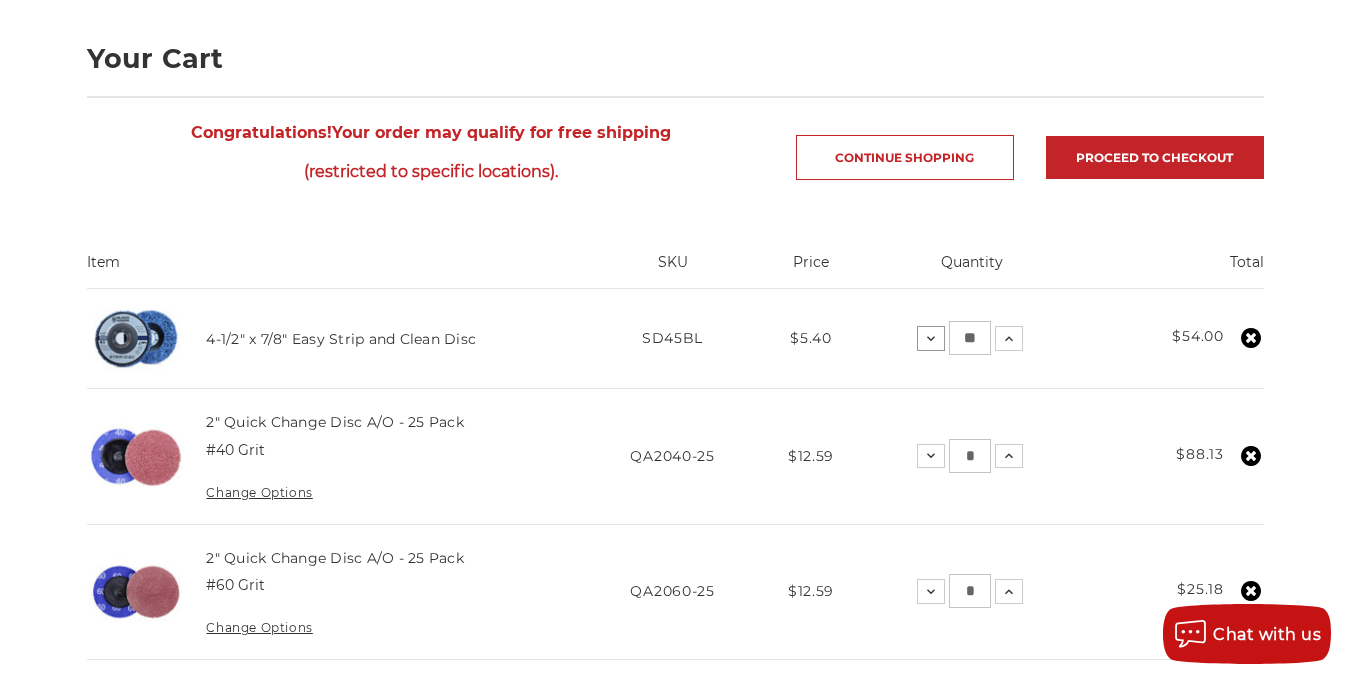 click 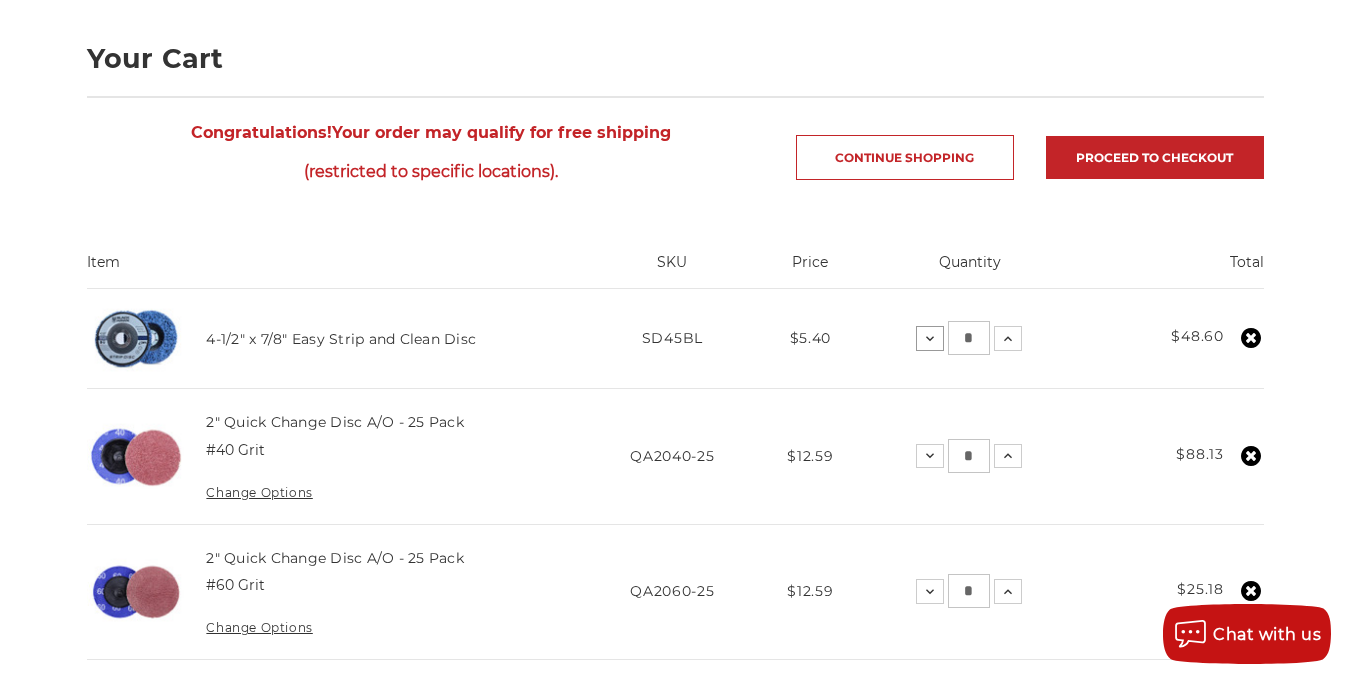 click 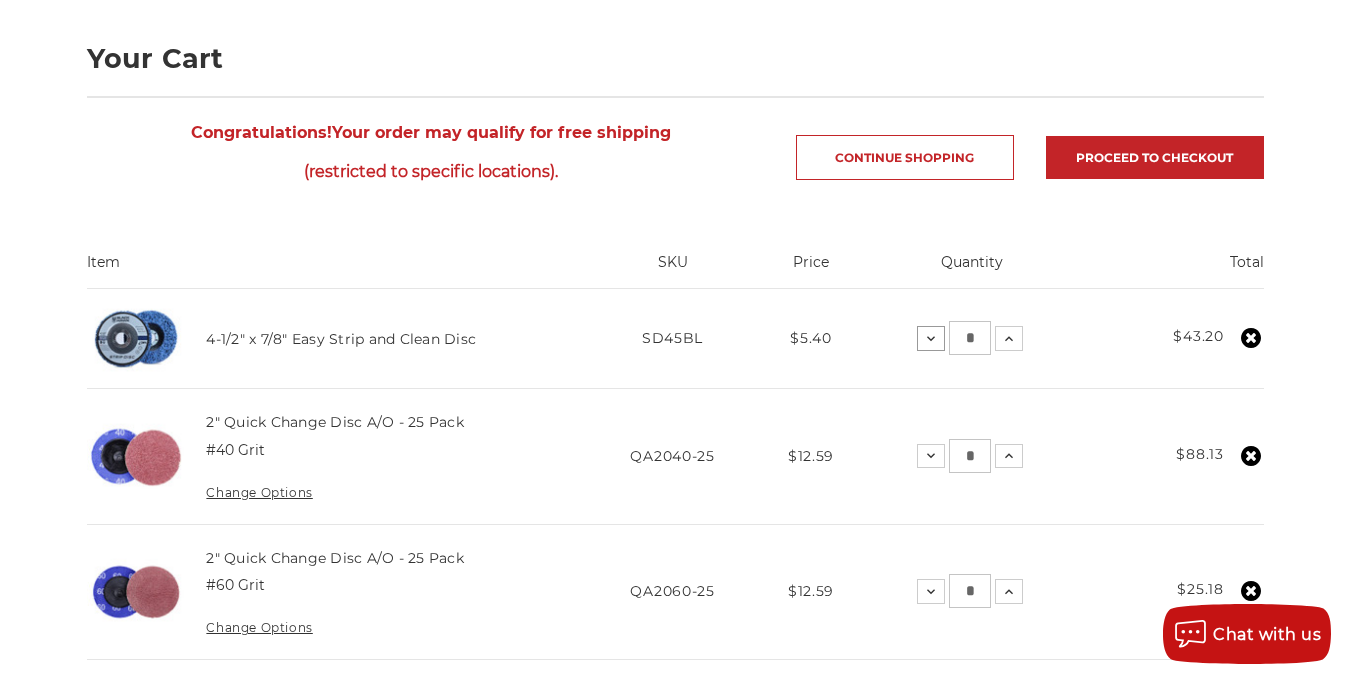 click 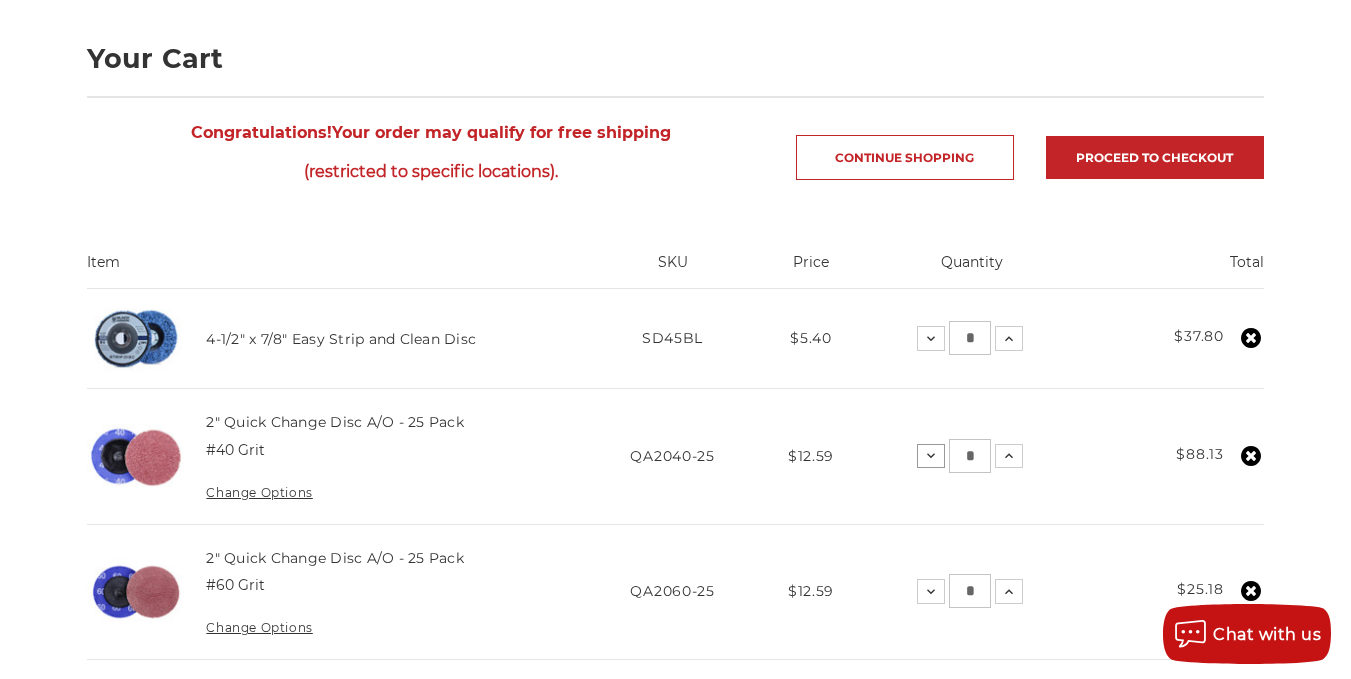 click 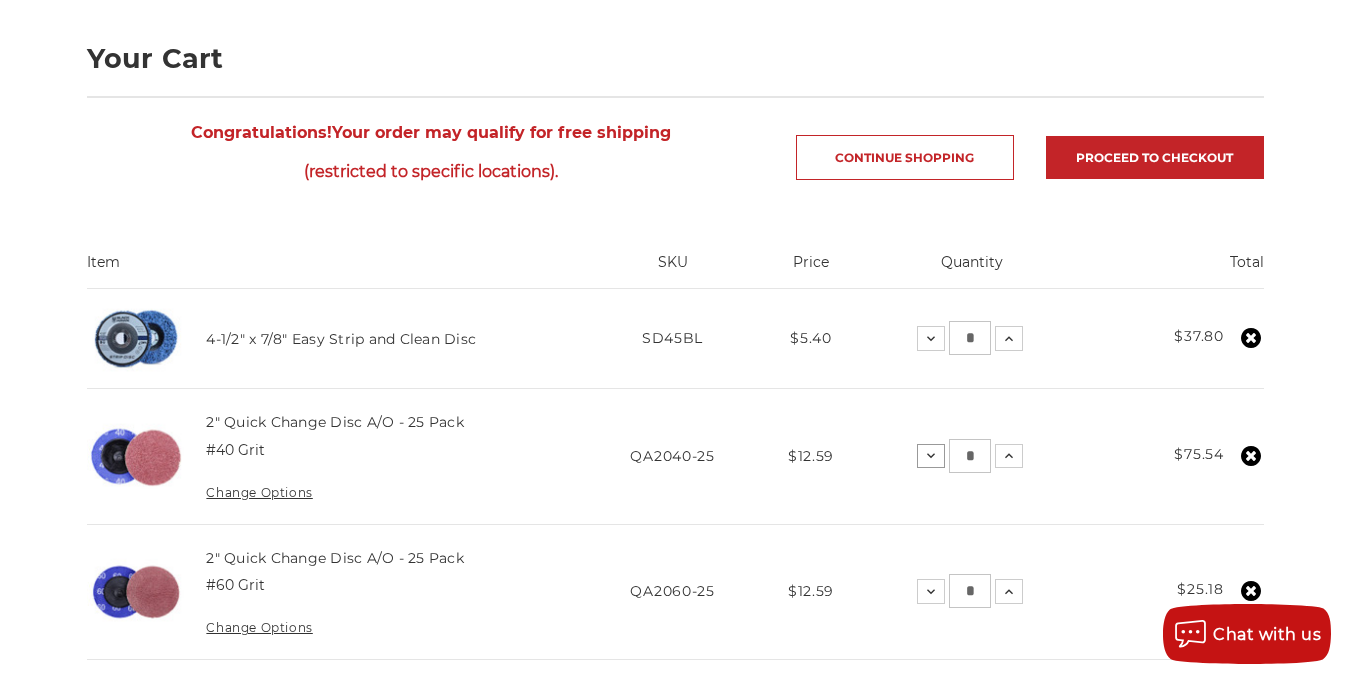 click 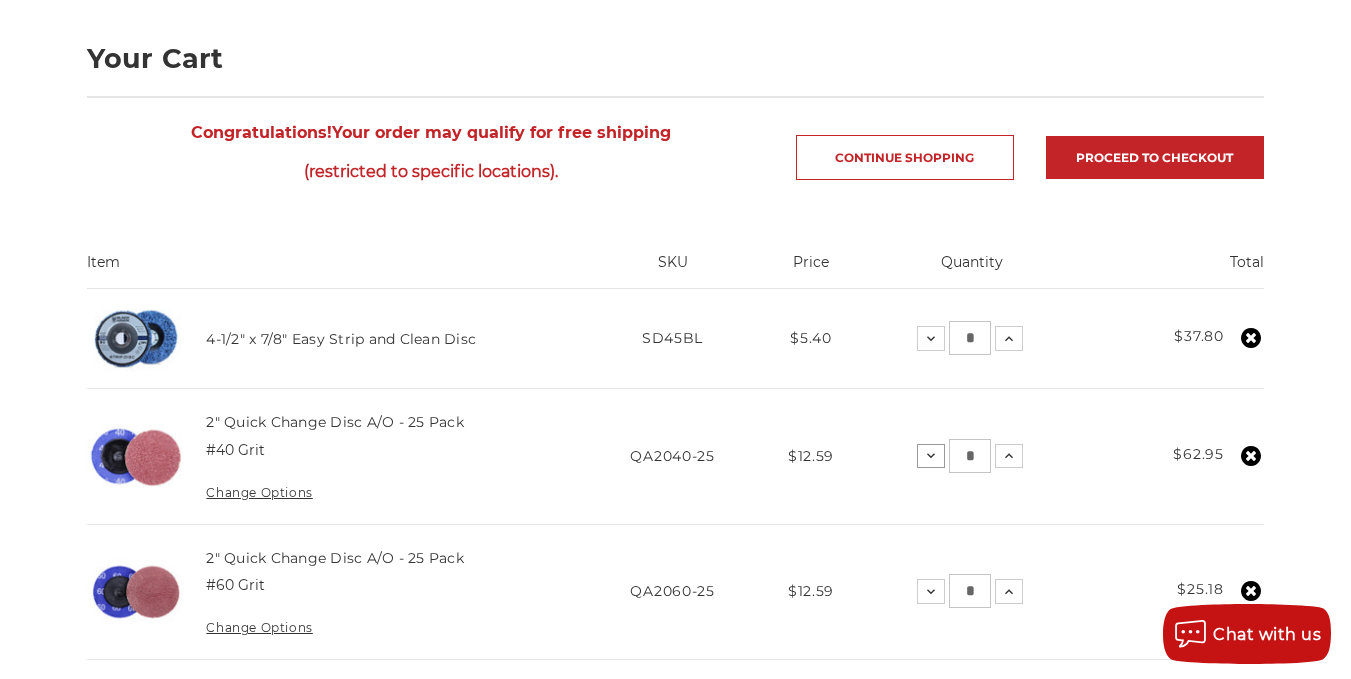 click 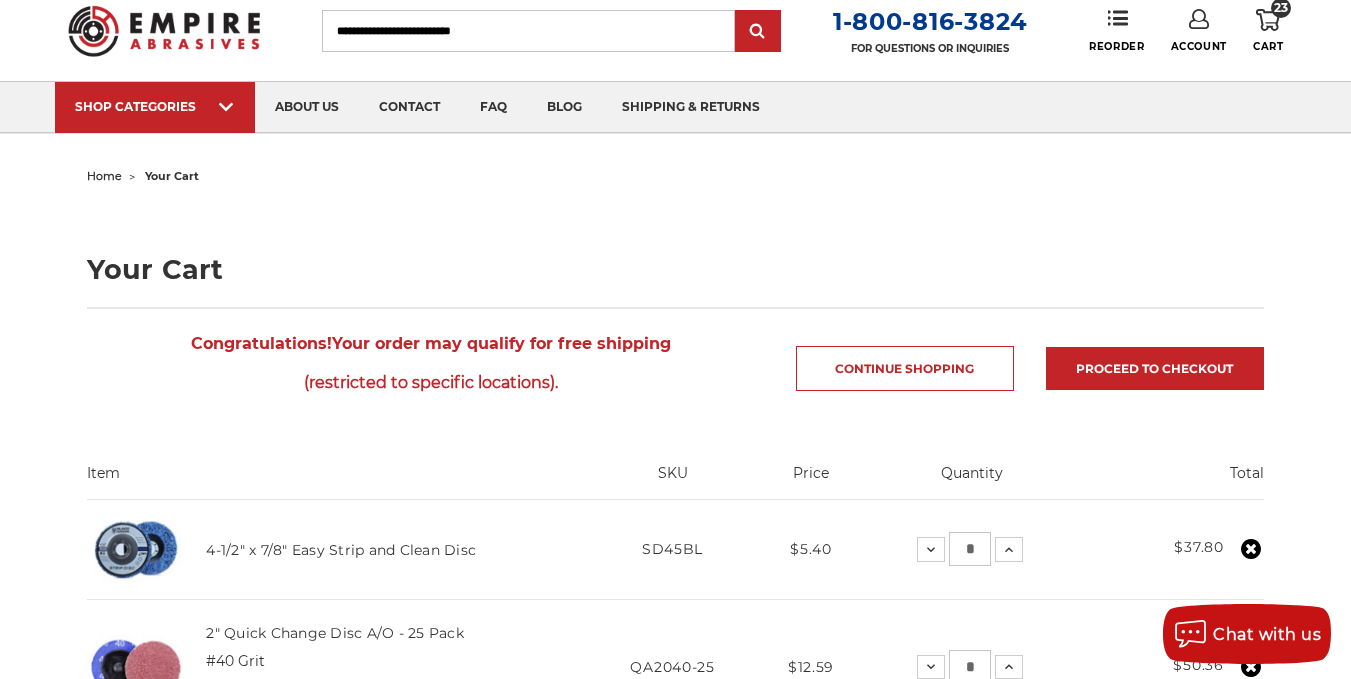 scroll, scrollTop: 50, scrollLeft: 0, axis: vertical 